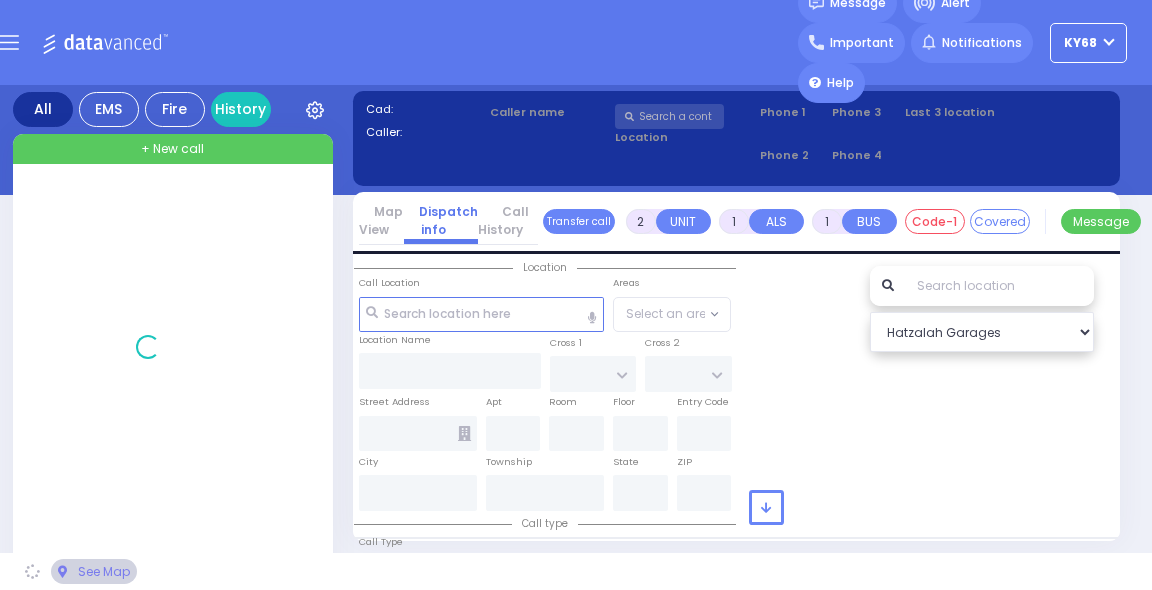 select on "Year" 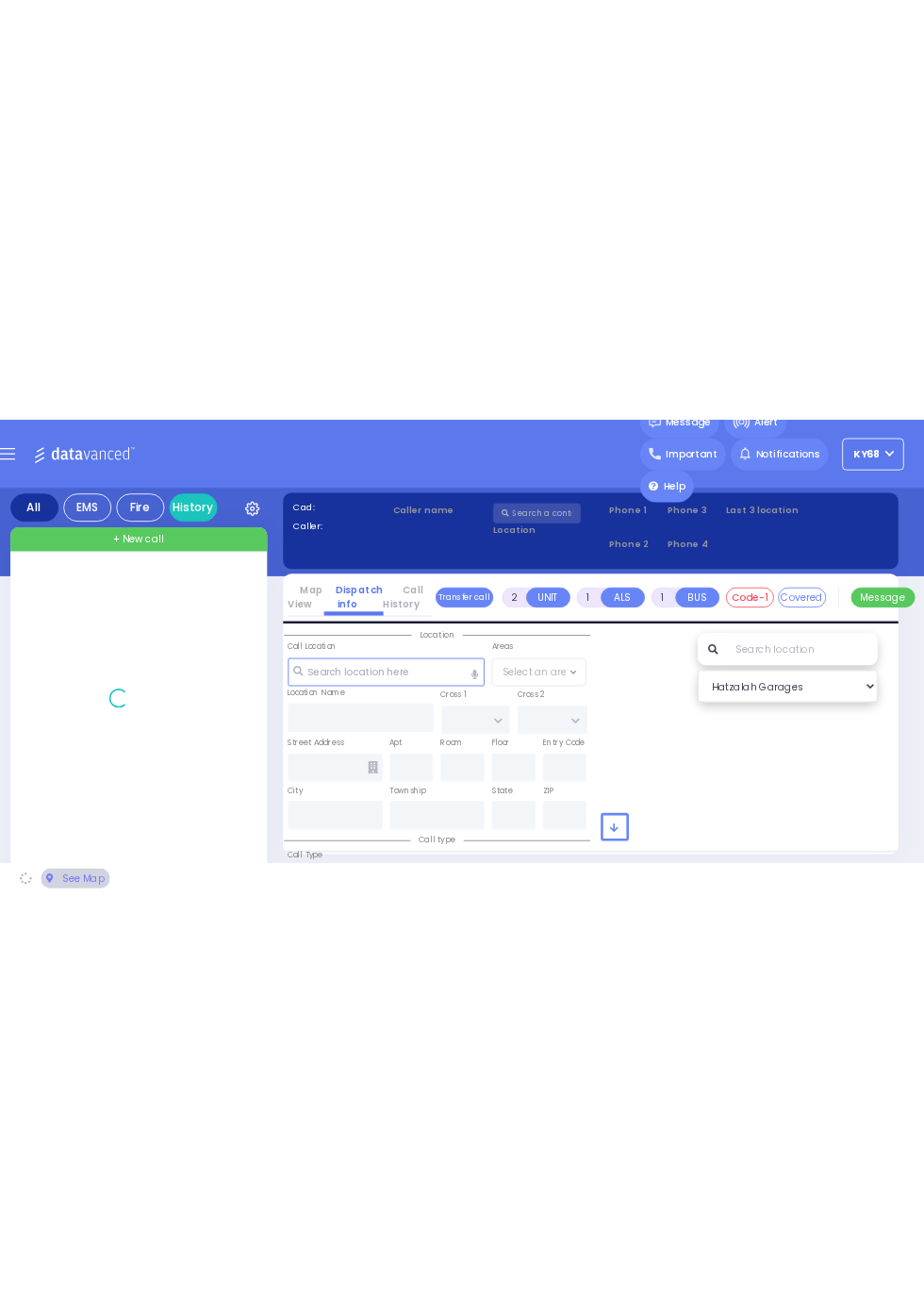 scroll, scrollTop: 0, scrollLeft: 0, axis: both 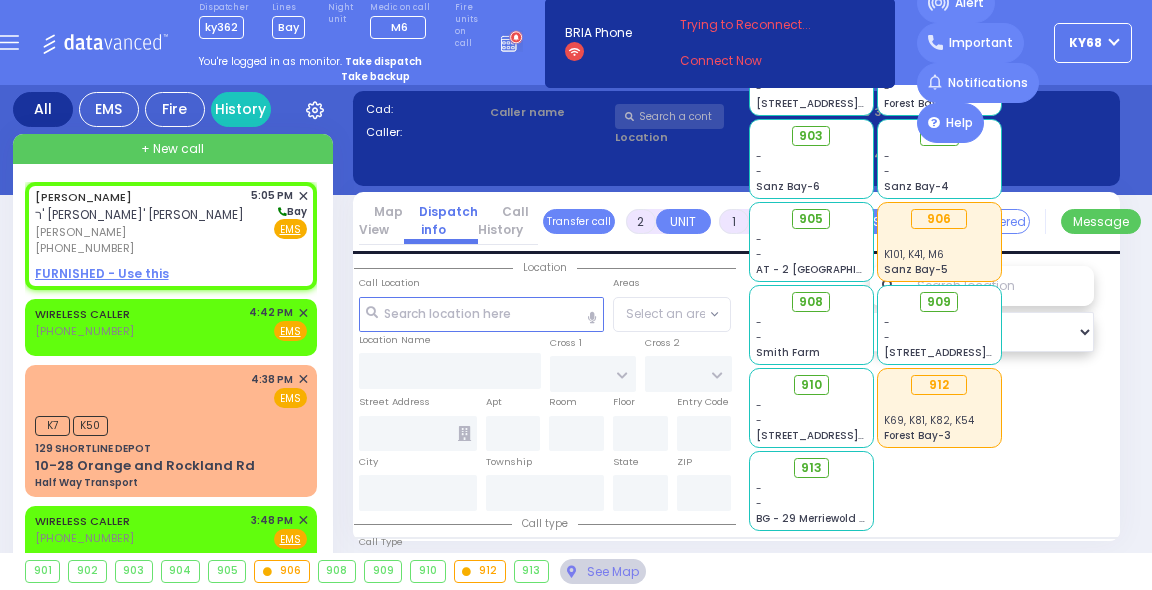 select 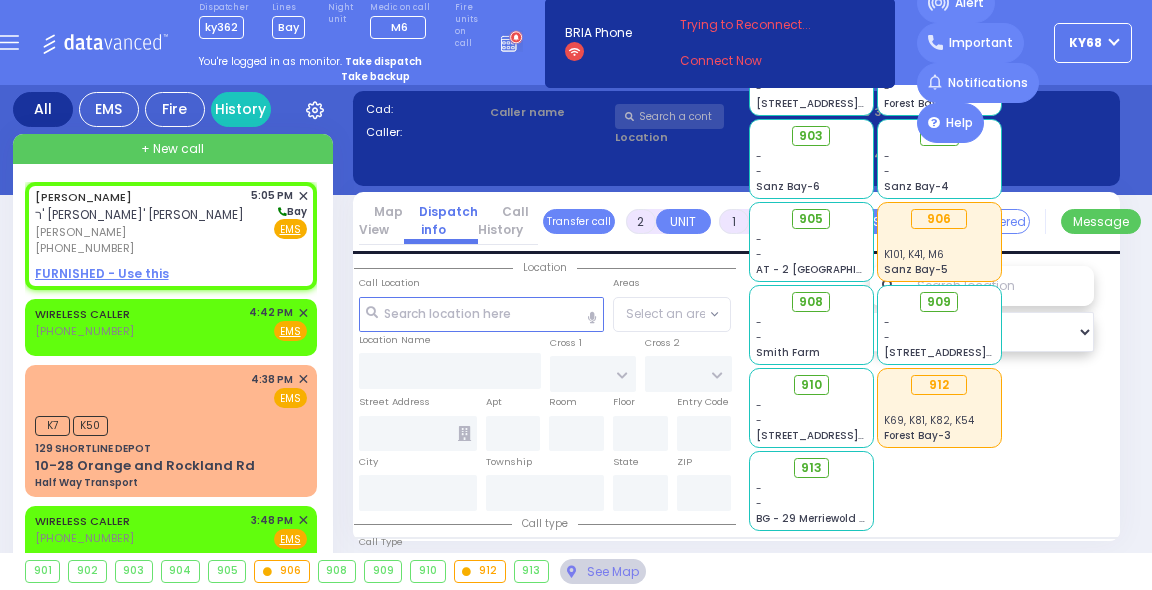 radio on "true" 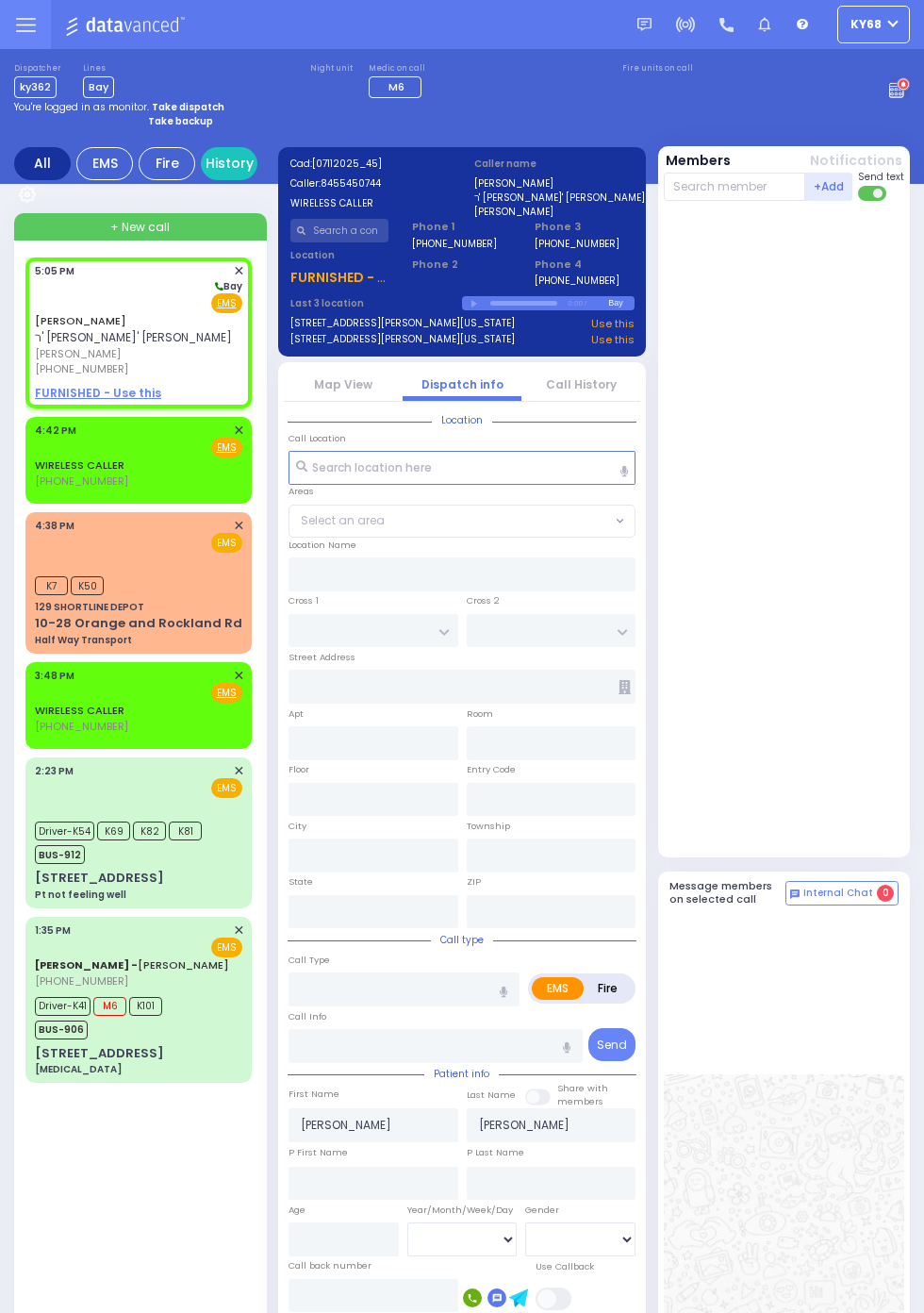 select 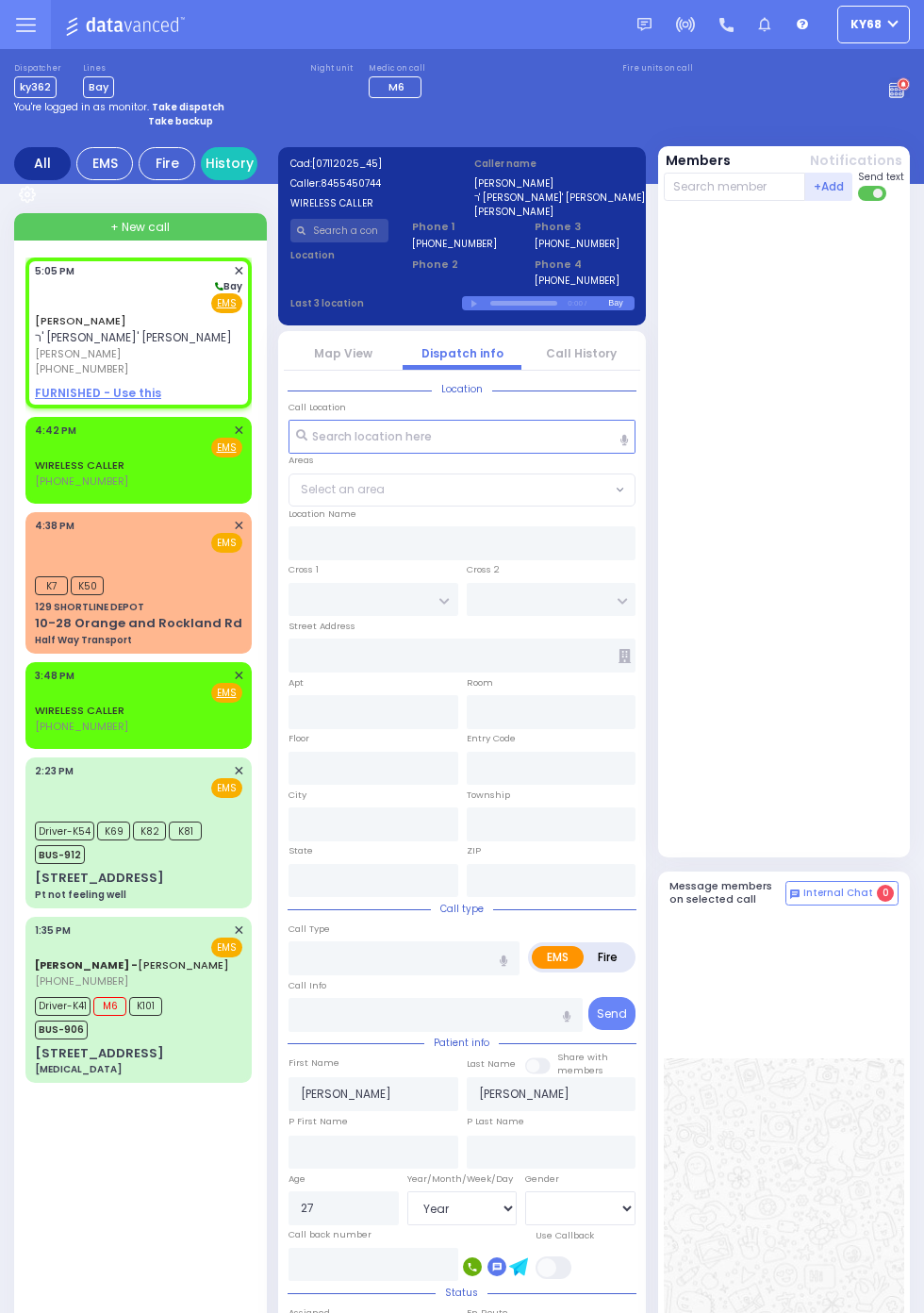 select 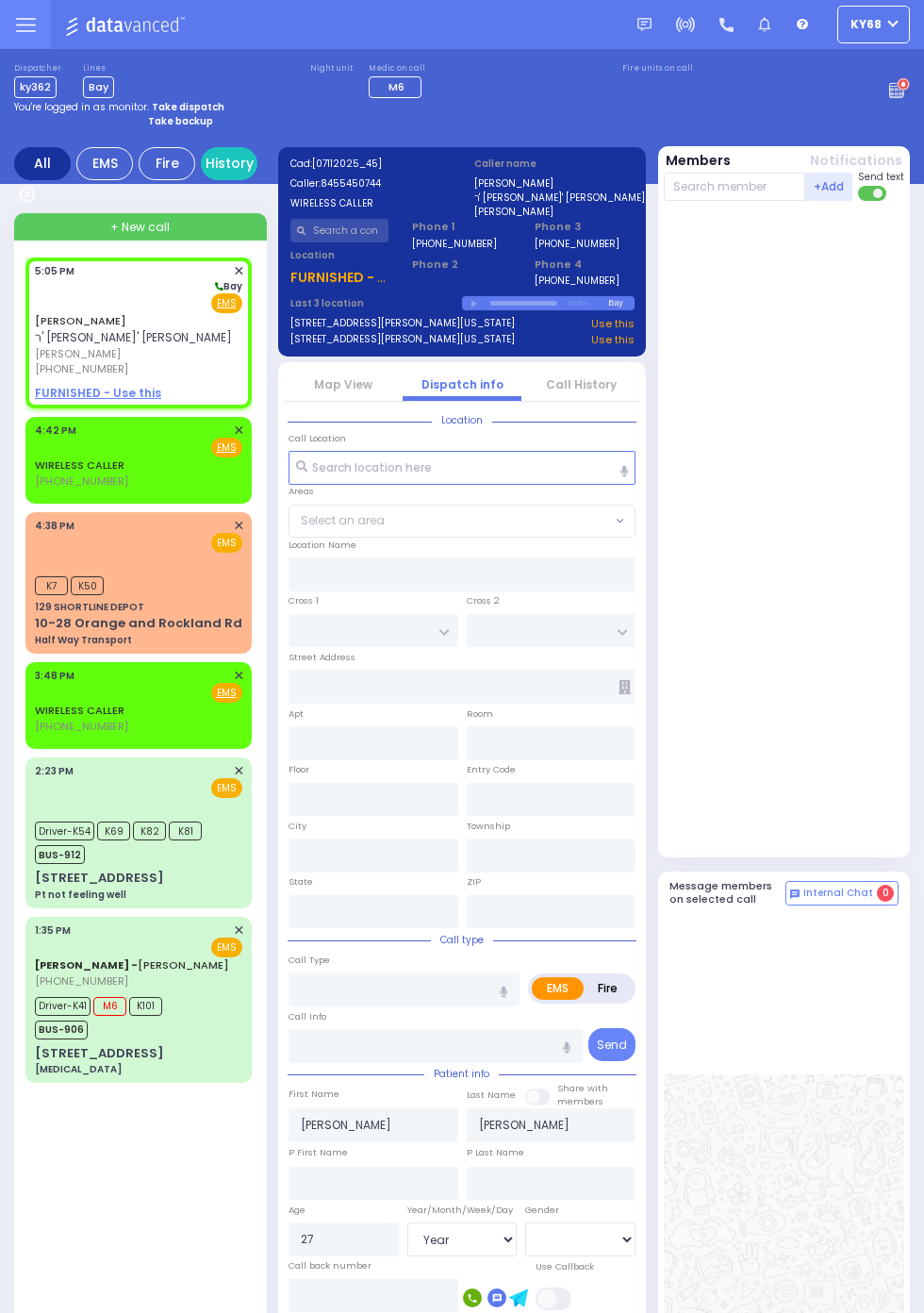select 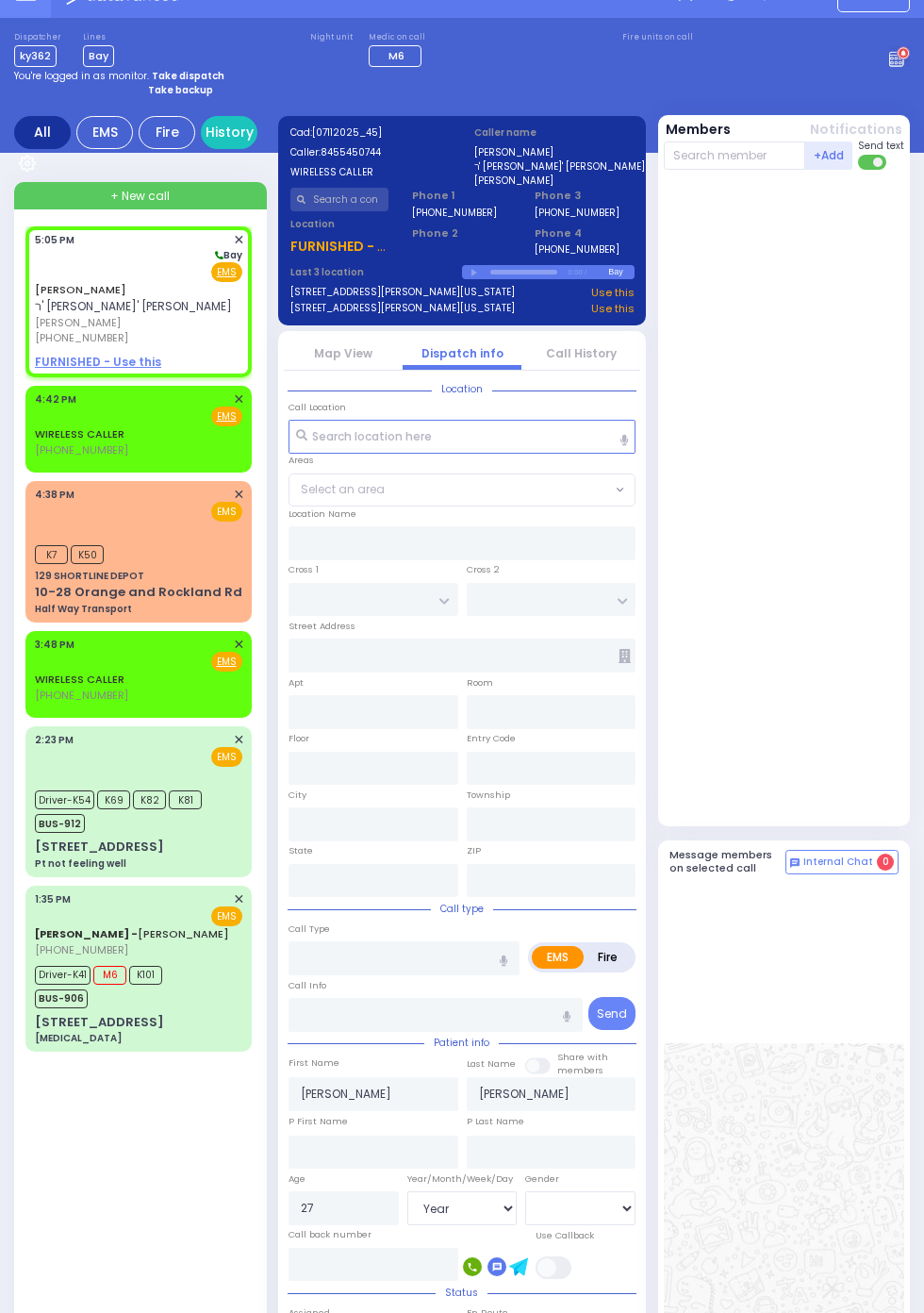scroll, scrollTop: 0, scrollLeft: 0, axis: both 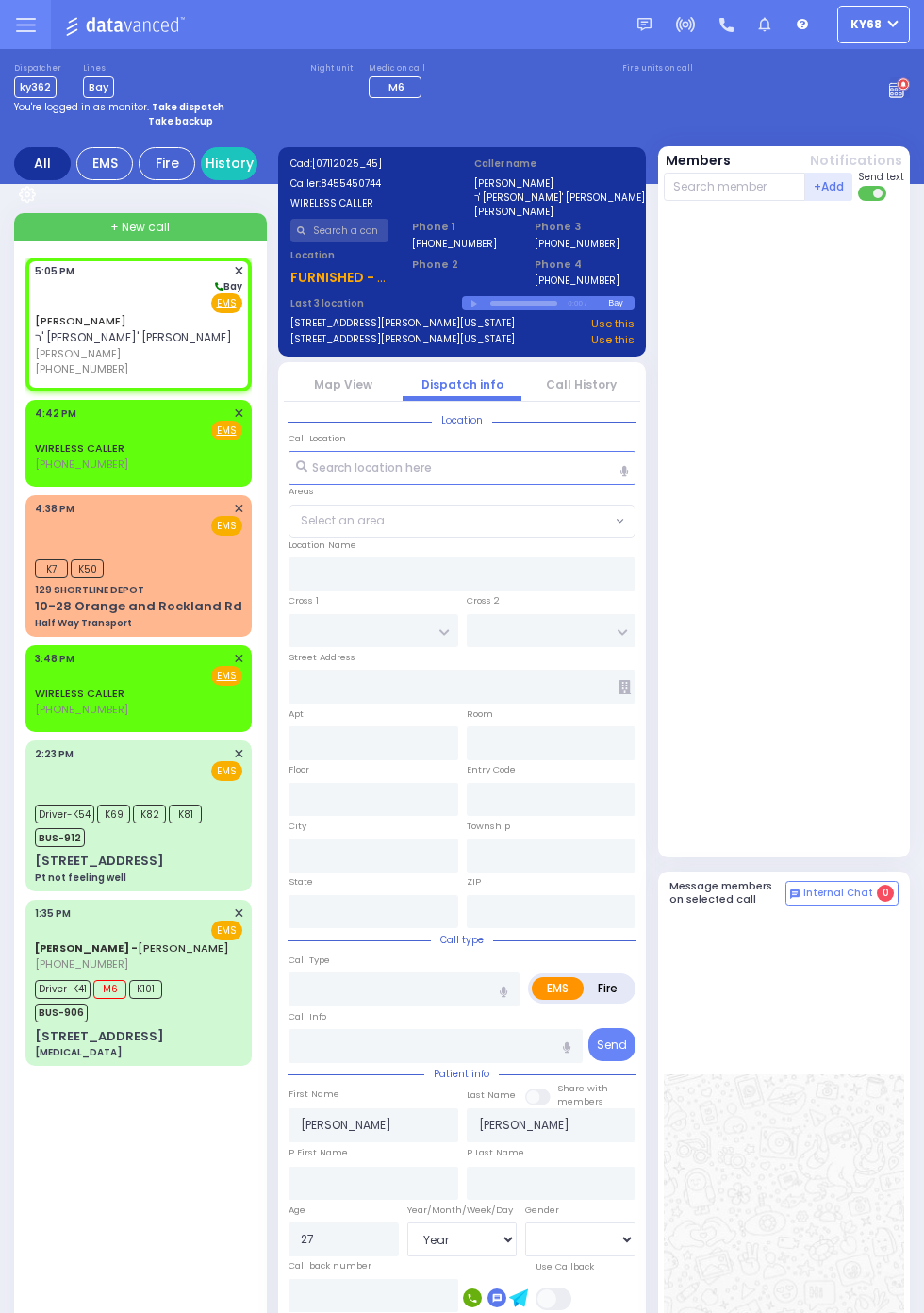 select 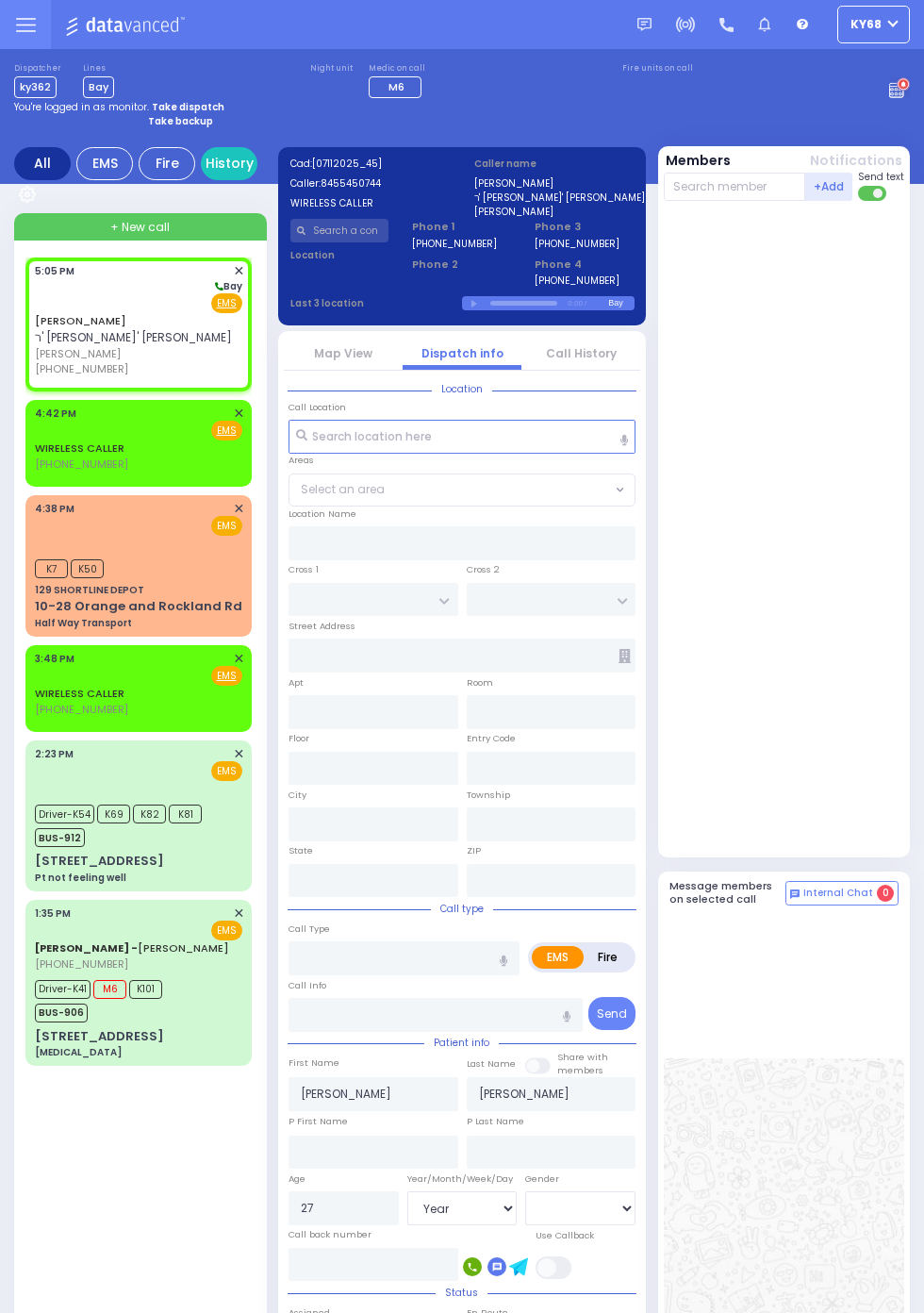 type on "NORTH MAIN ST" 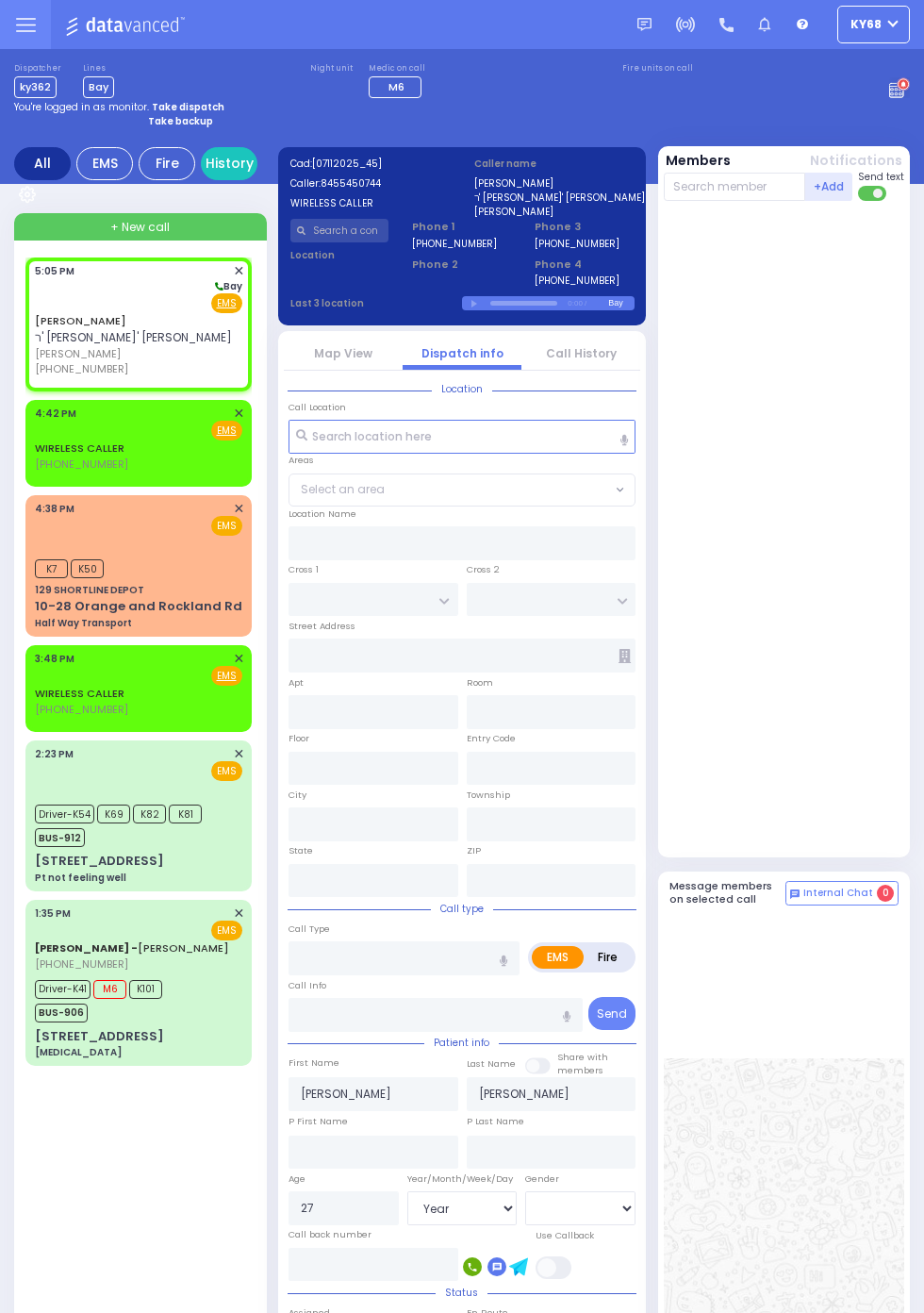 type on "10950" 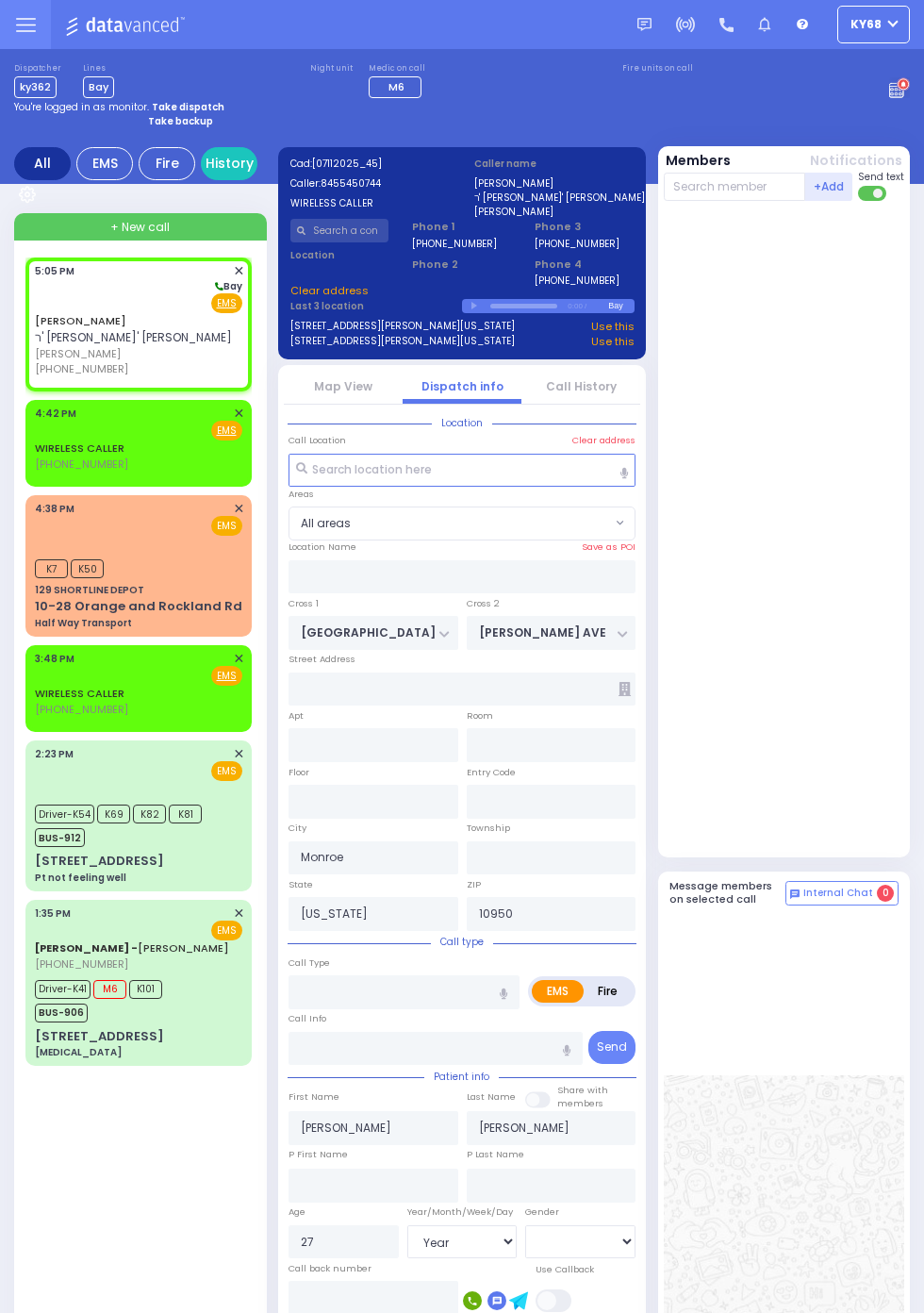 click on "Map View" at bounding box center [343, 386] 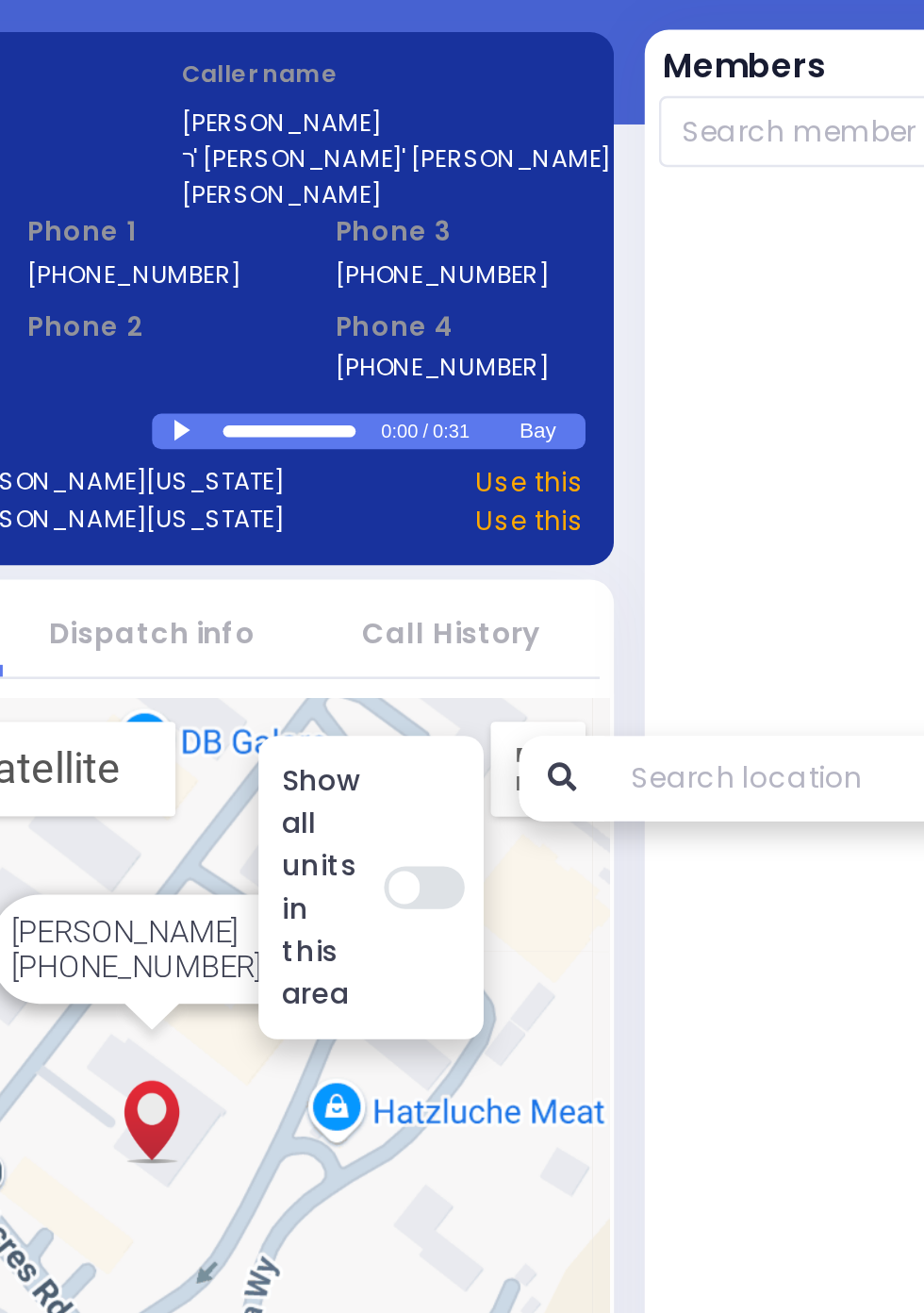 click at bounding box center (476, 306) 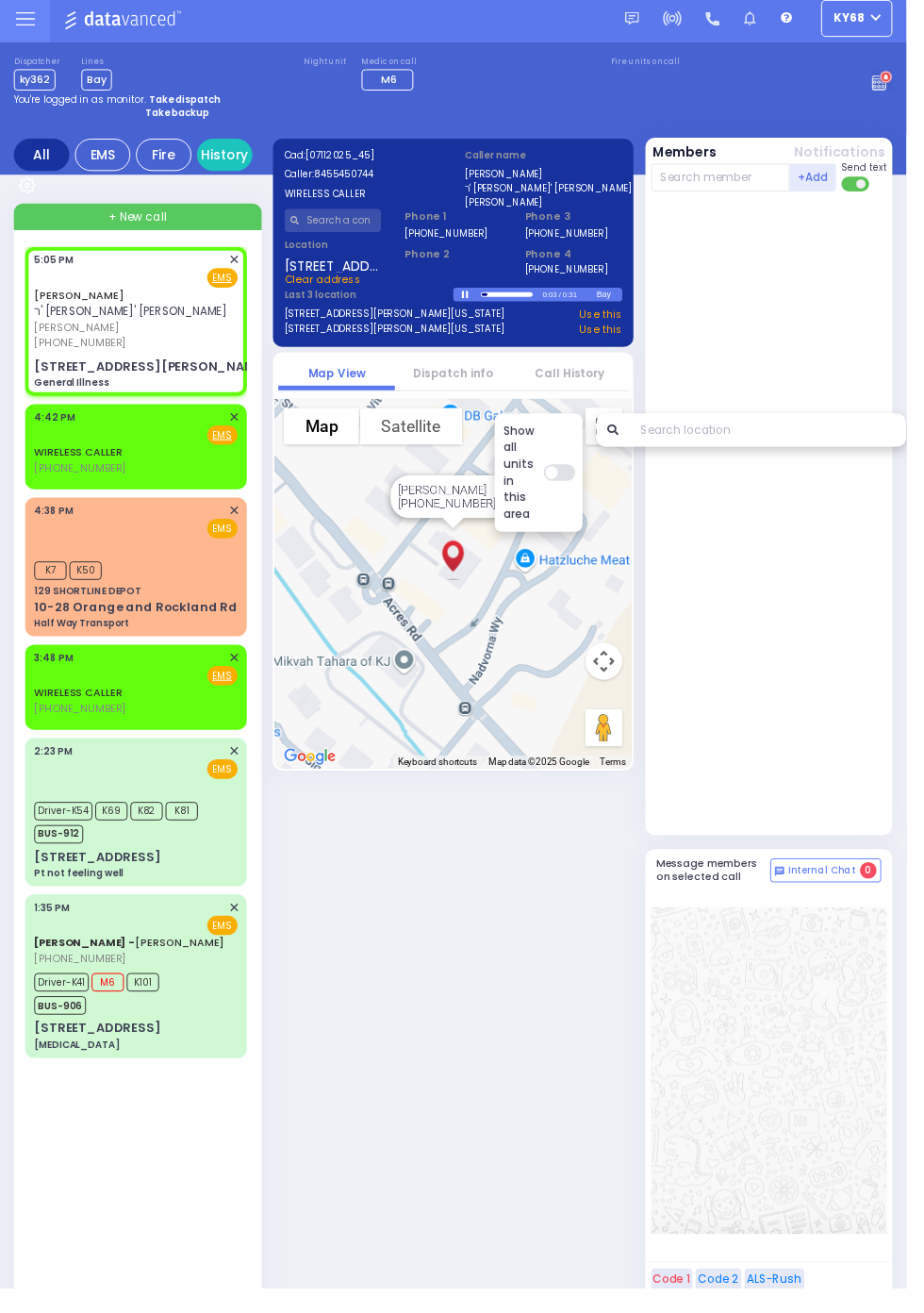 scroll, scrollTop: 5, scrollLeft: 0, axis: vertical 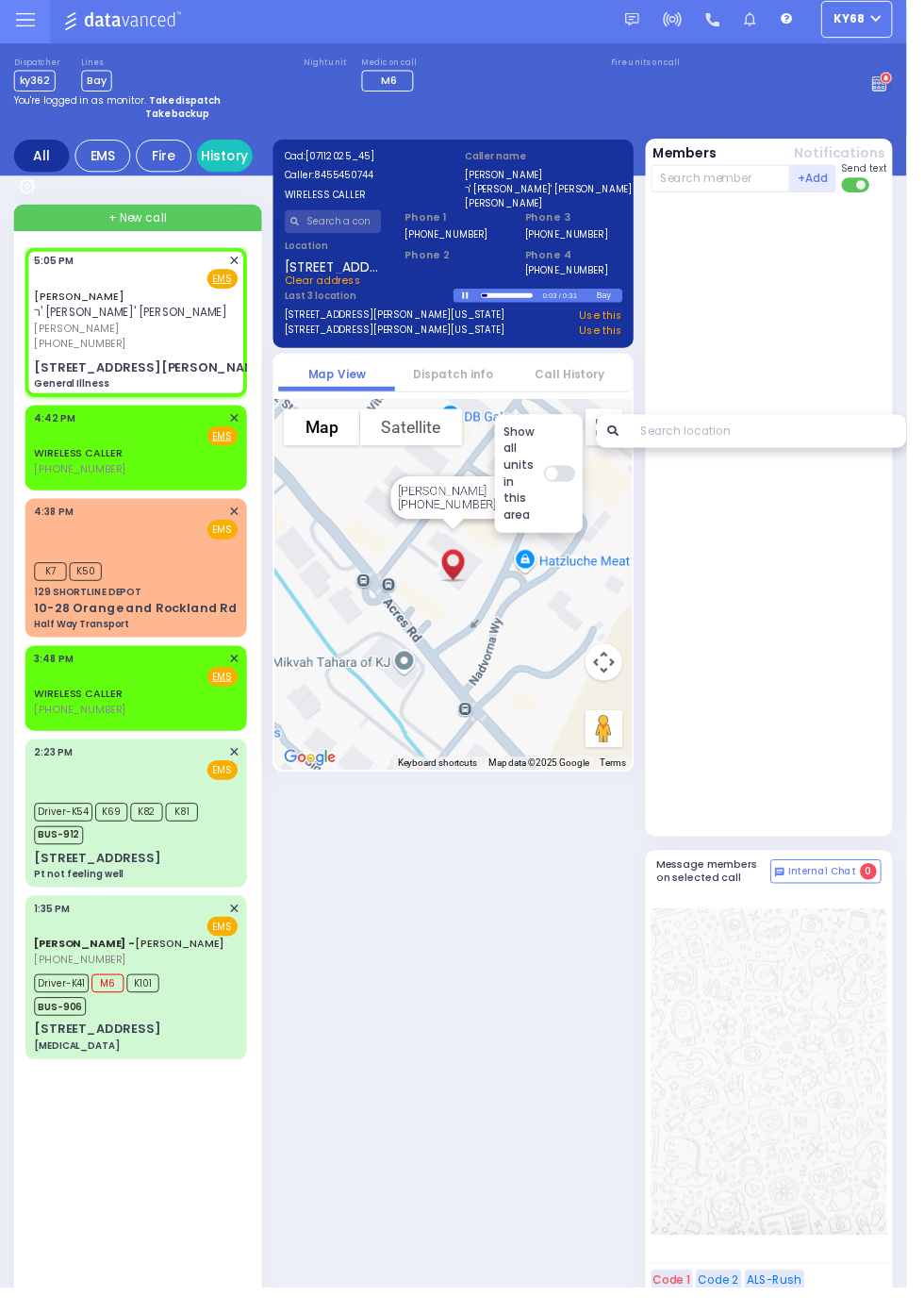 click on "Dispatch info" at bounding box center (462, 381) 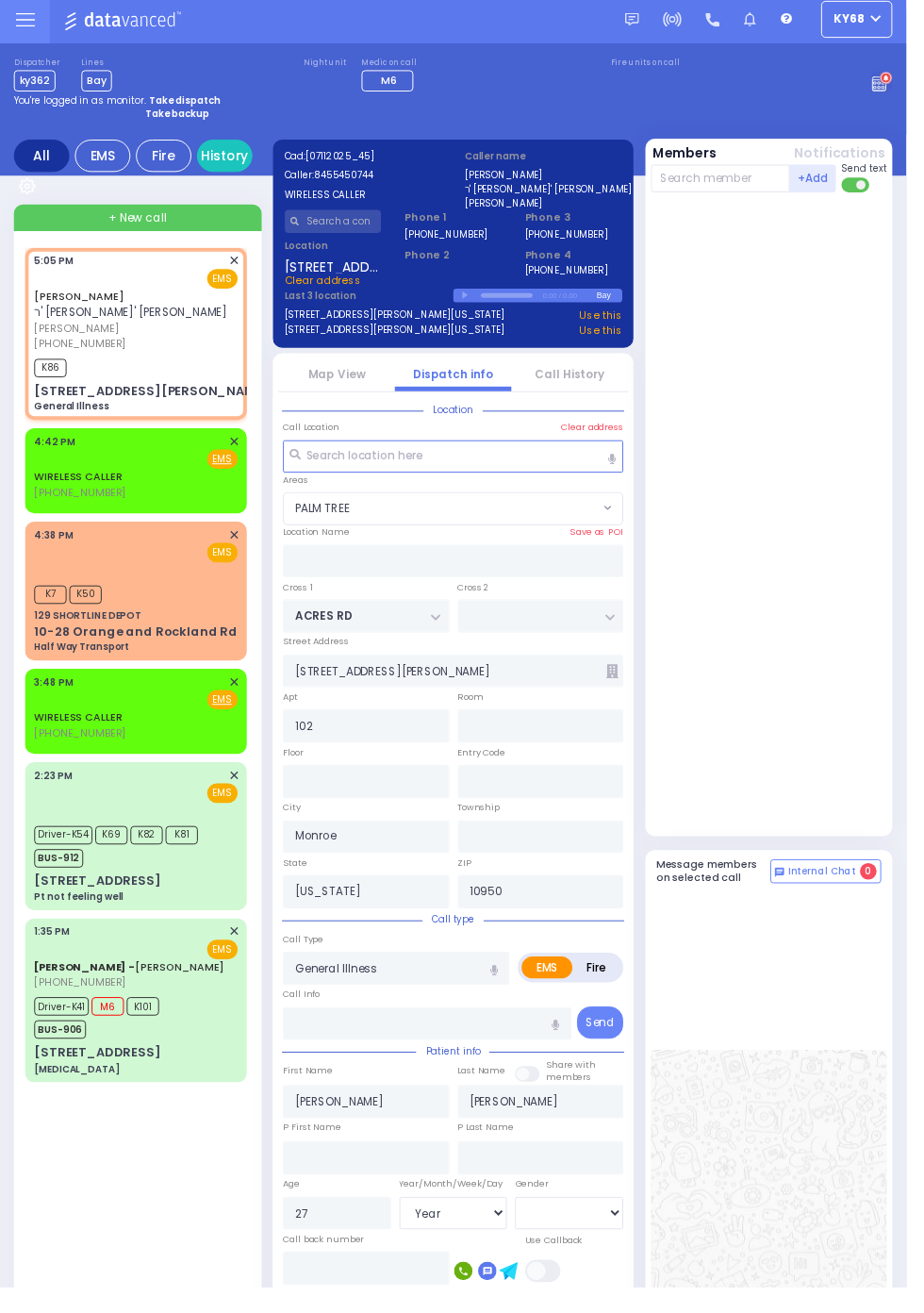 select 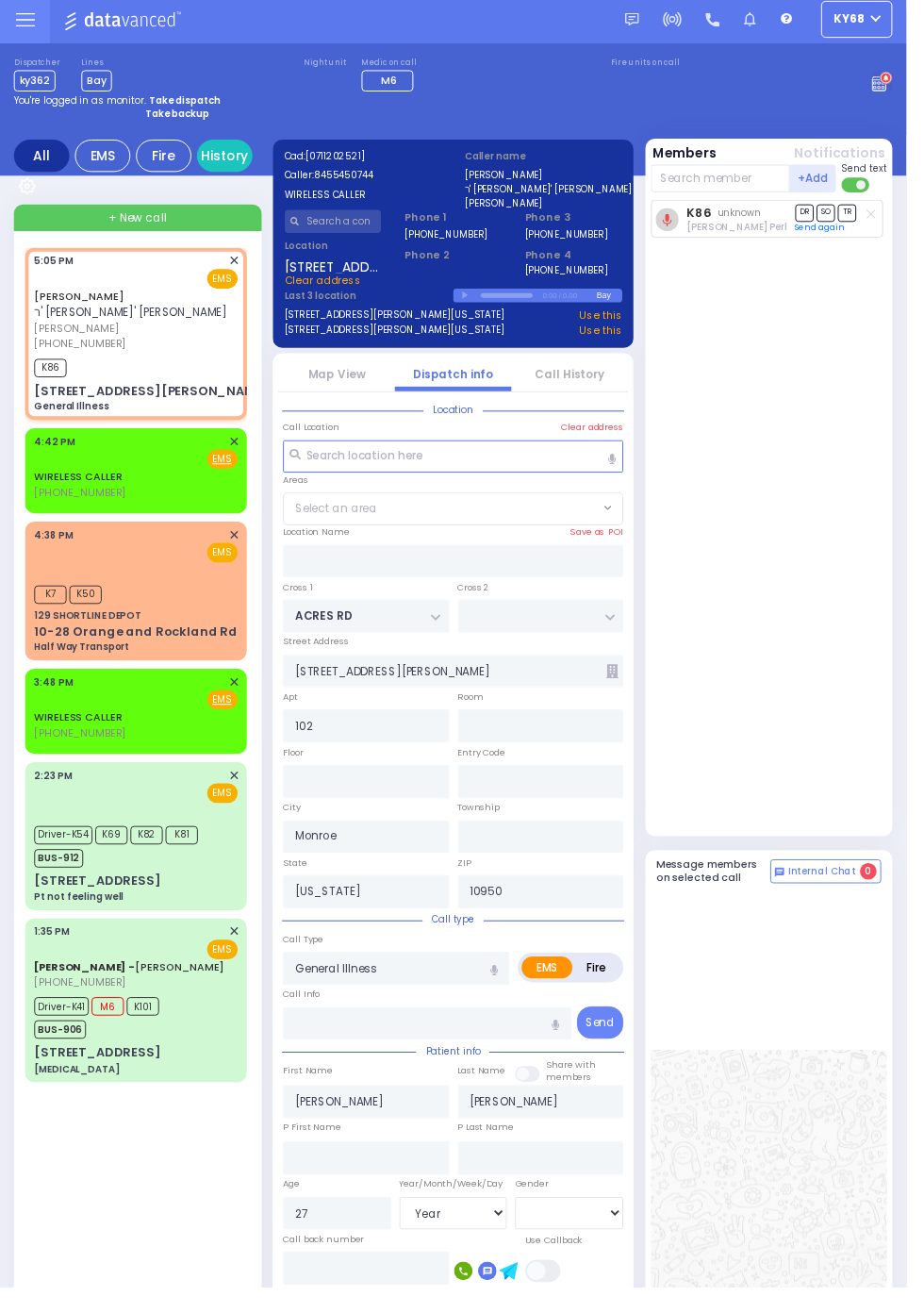 select on "PALM TREE" 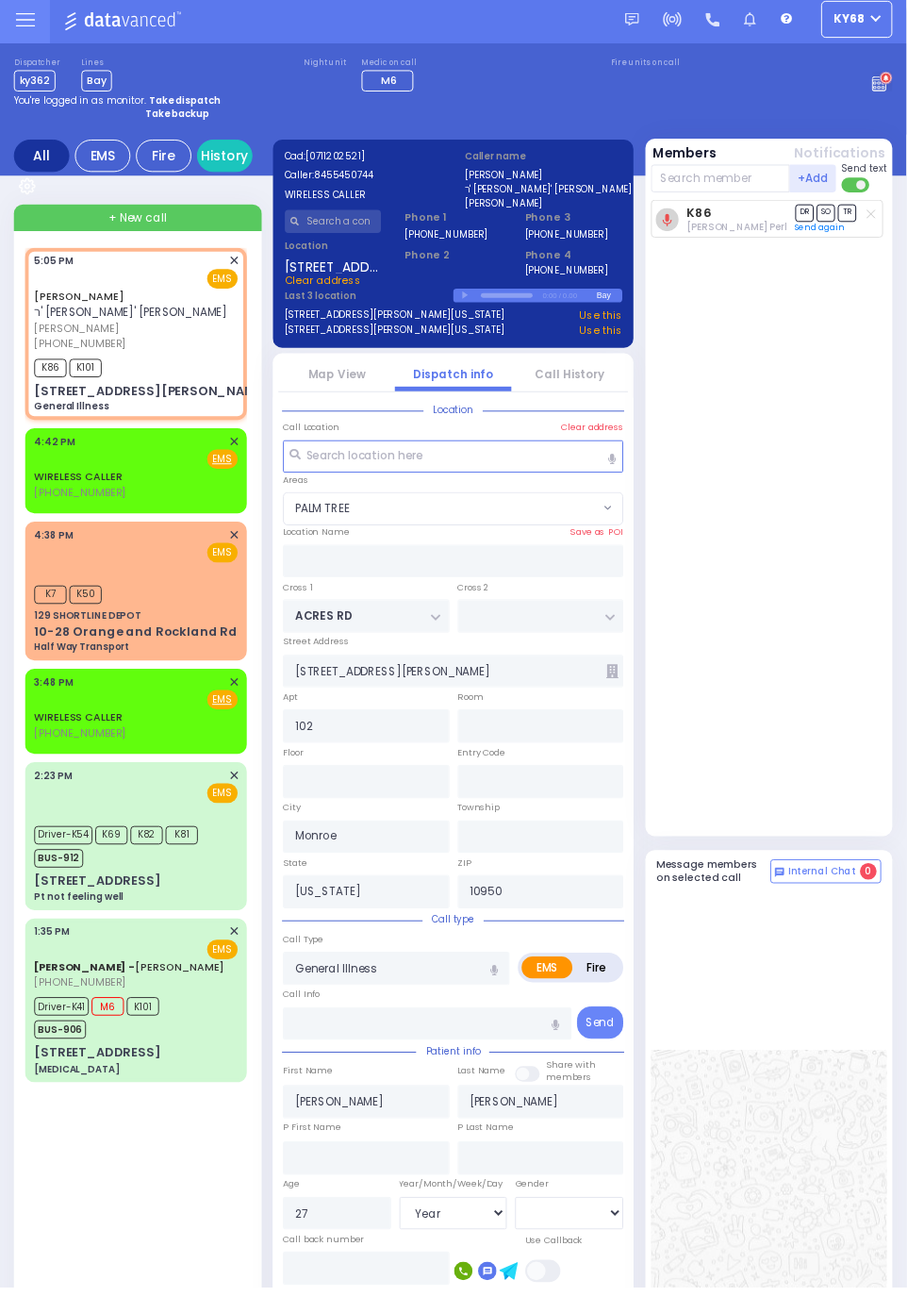 select 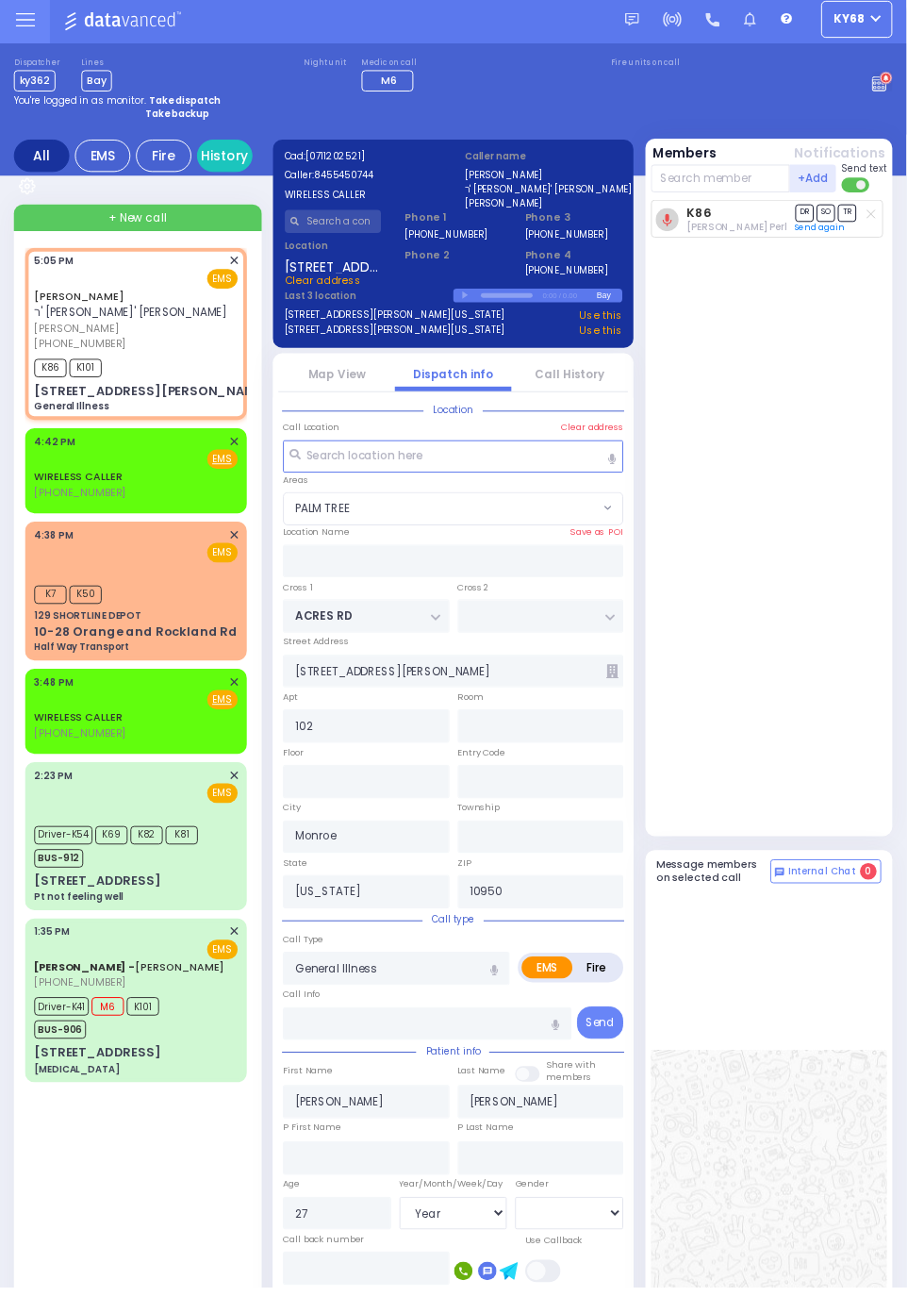 radio on "true" 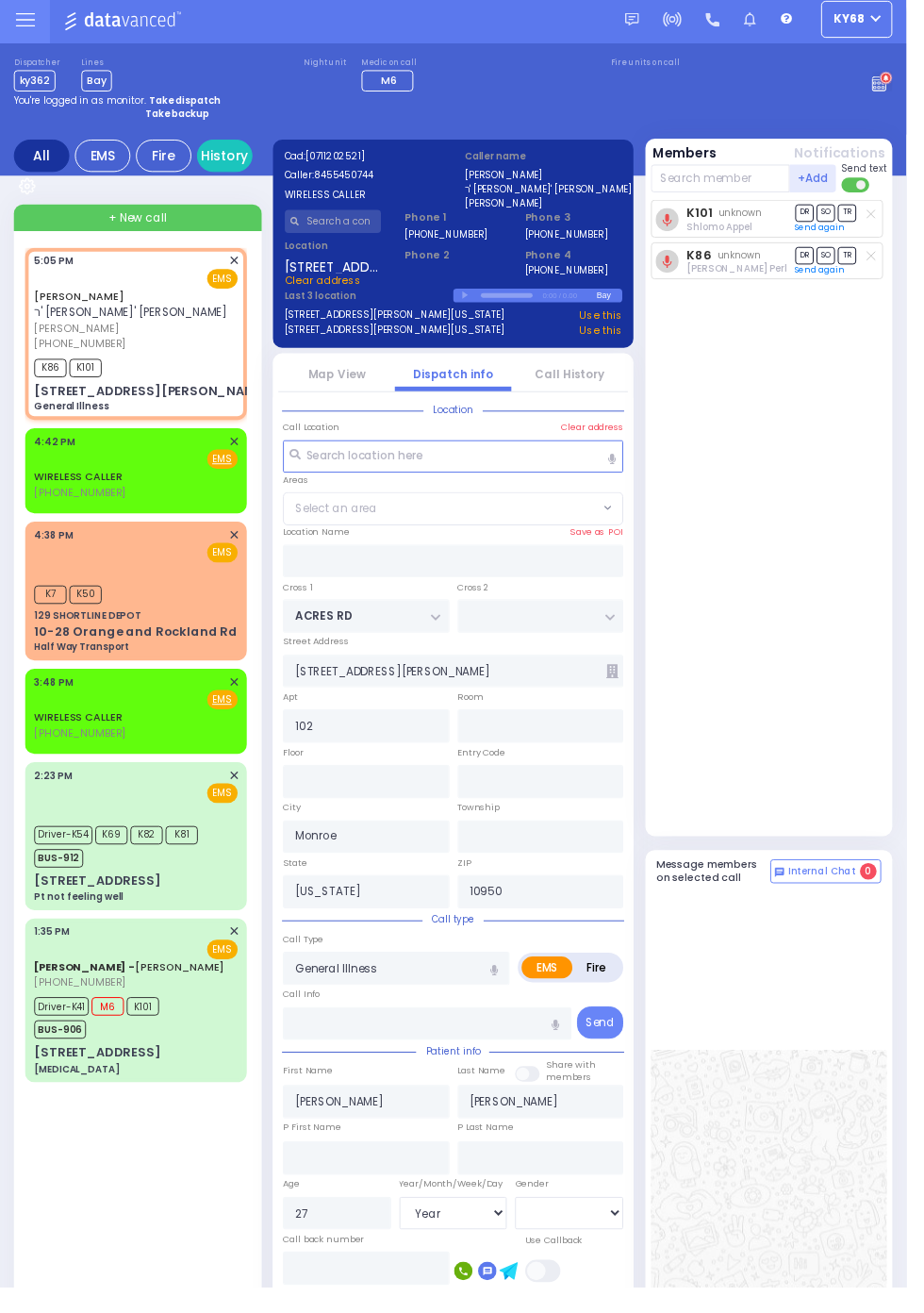 select on "PALM TREE" 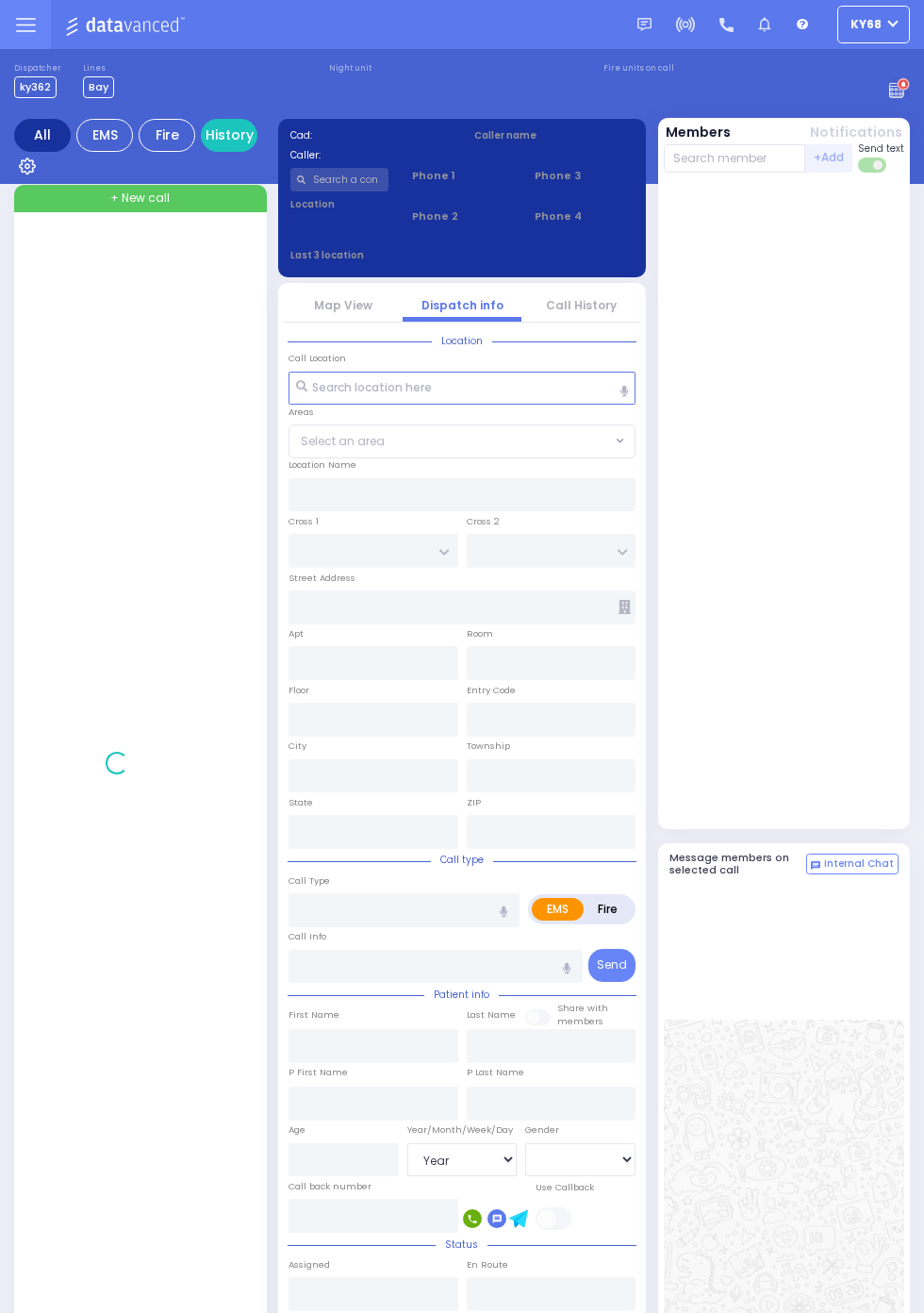 select on "Year" 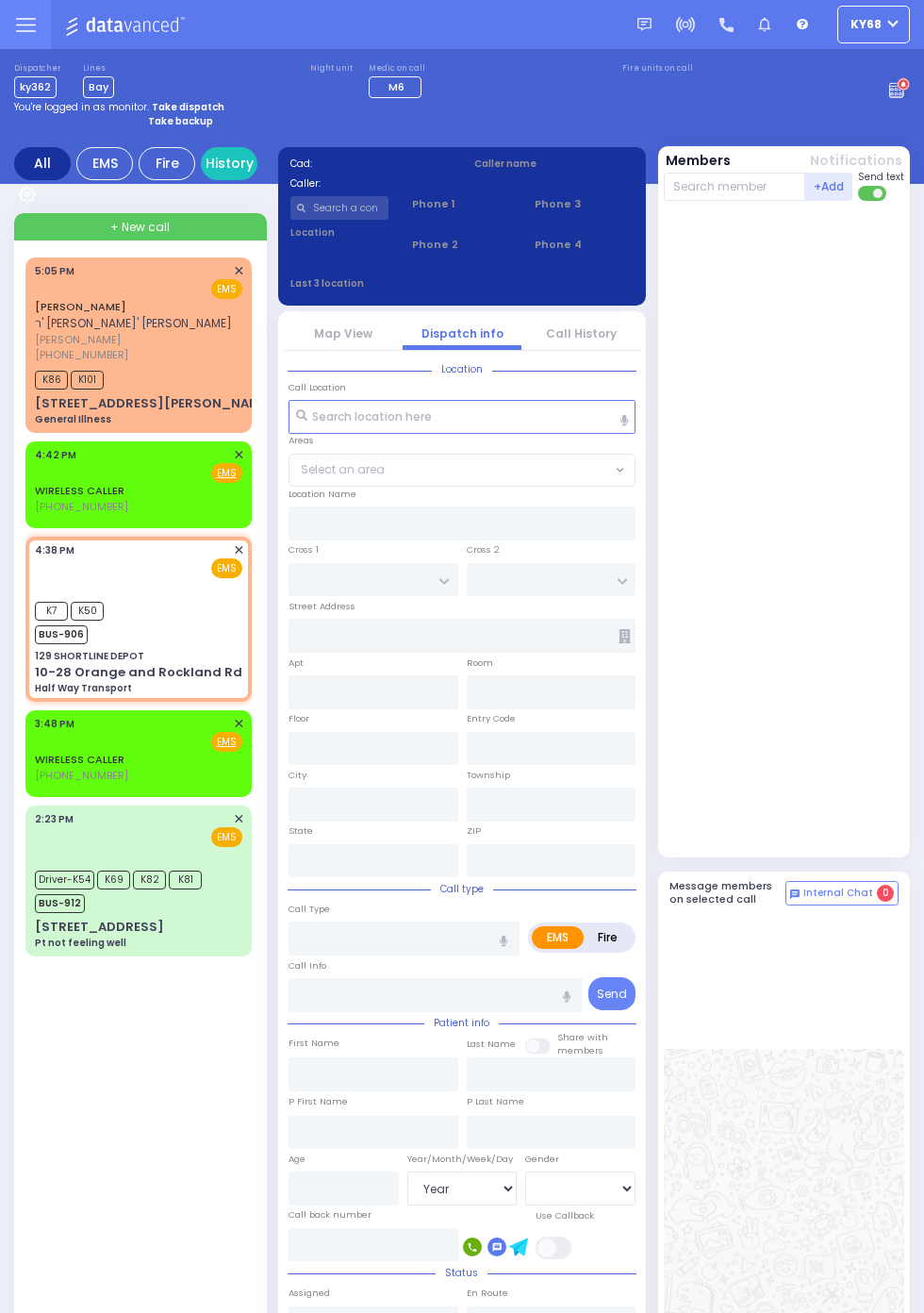 select 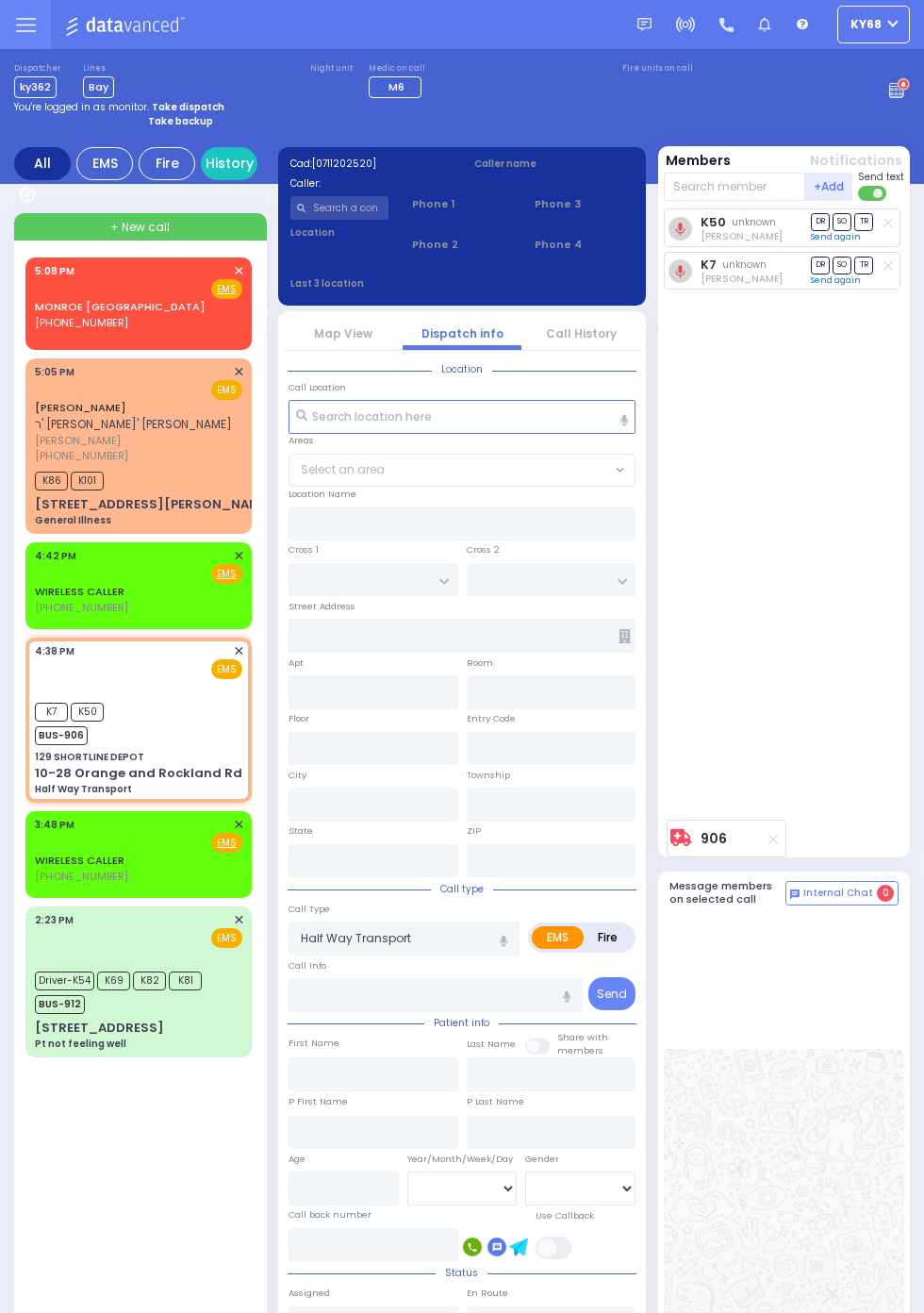 type on "129 SHORTLINE DEPOT" 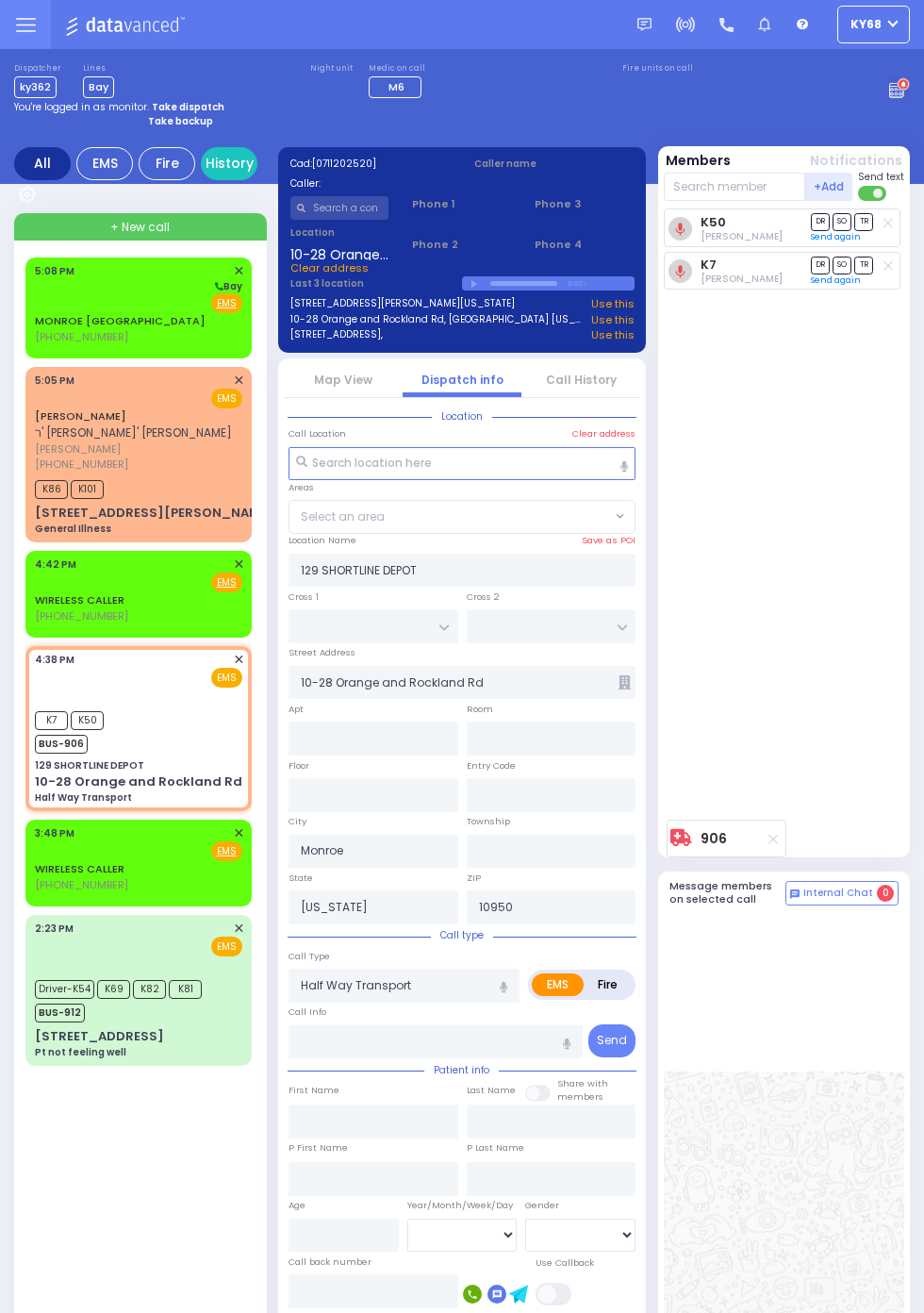 click on "Fire
EMS" at bounding box center [139, 303] 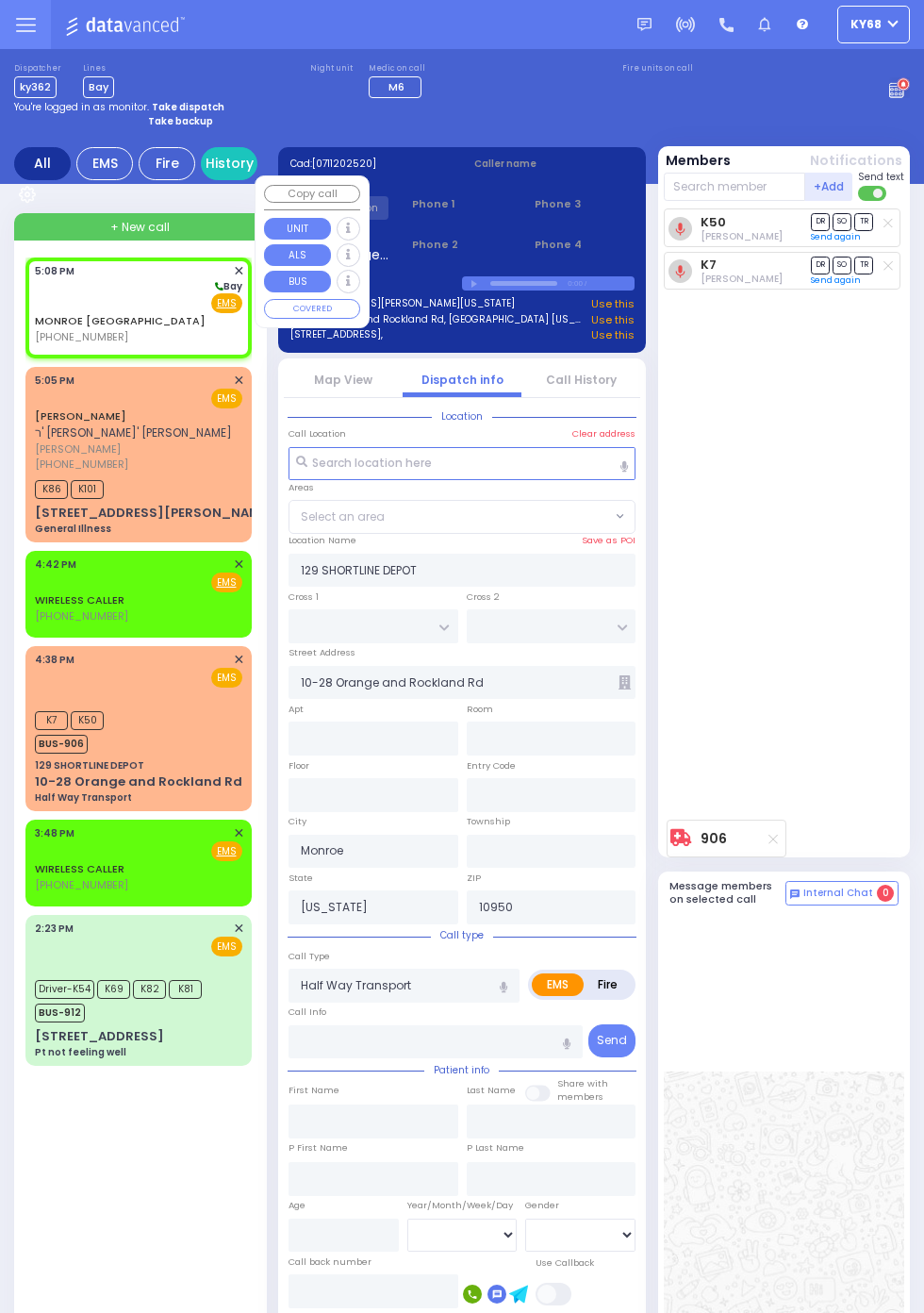 select 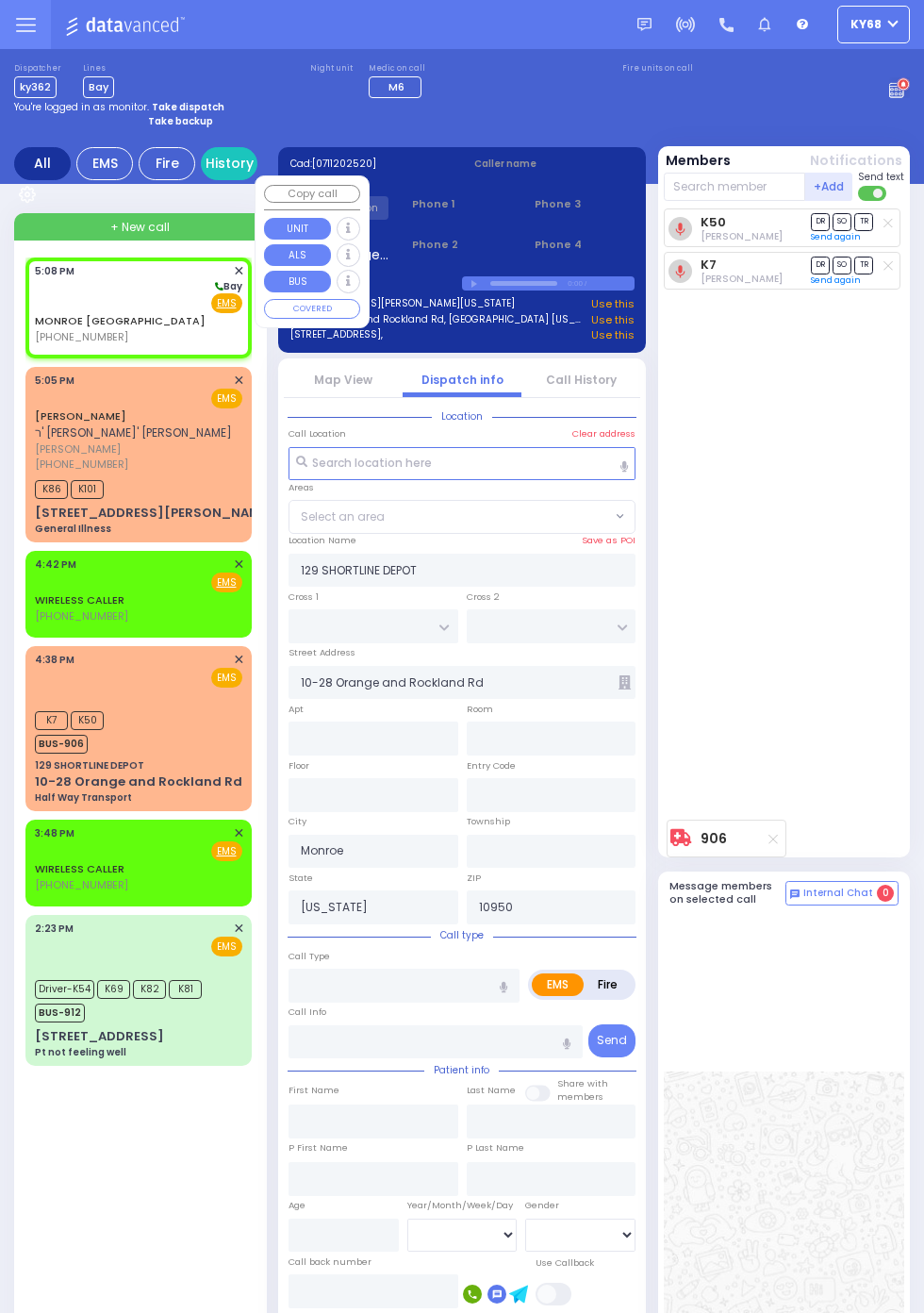 select 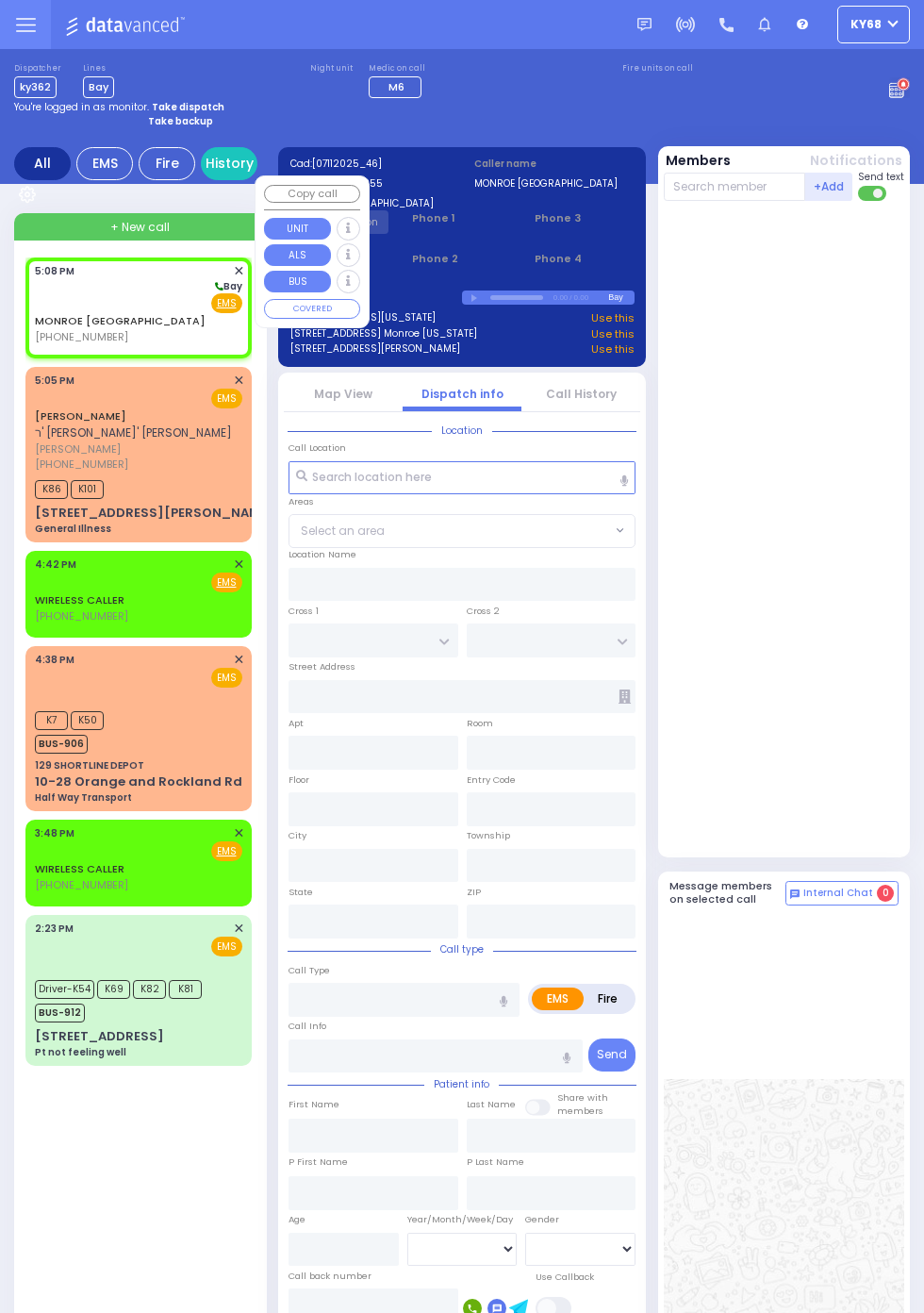 click at bounding box center (786, 528) 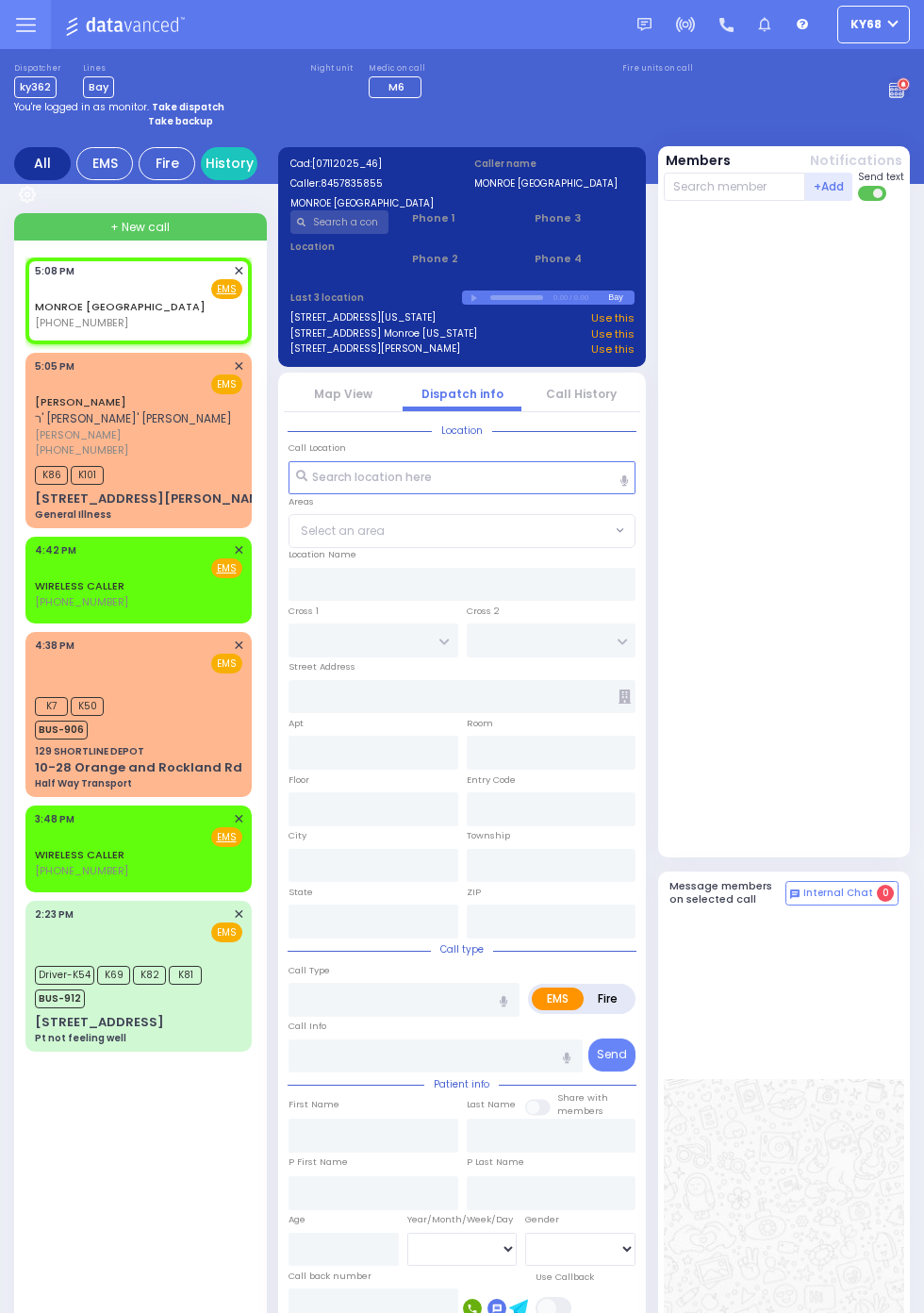 select 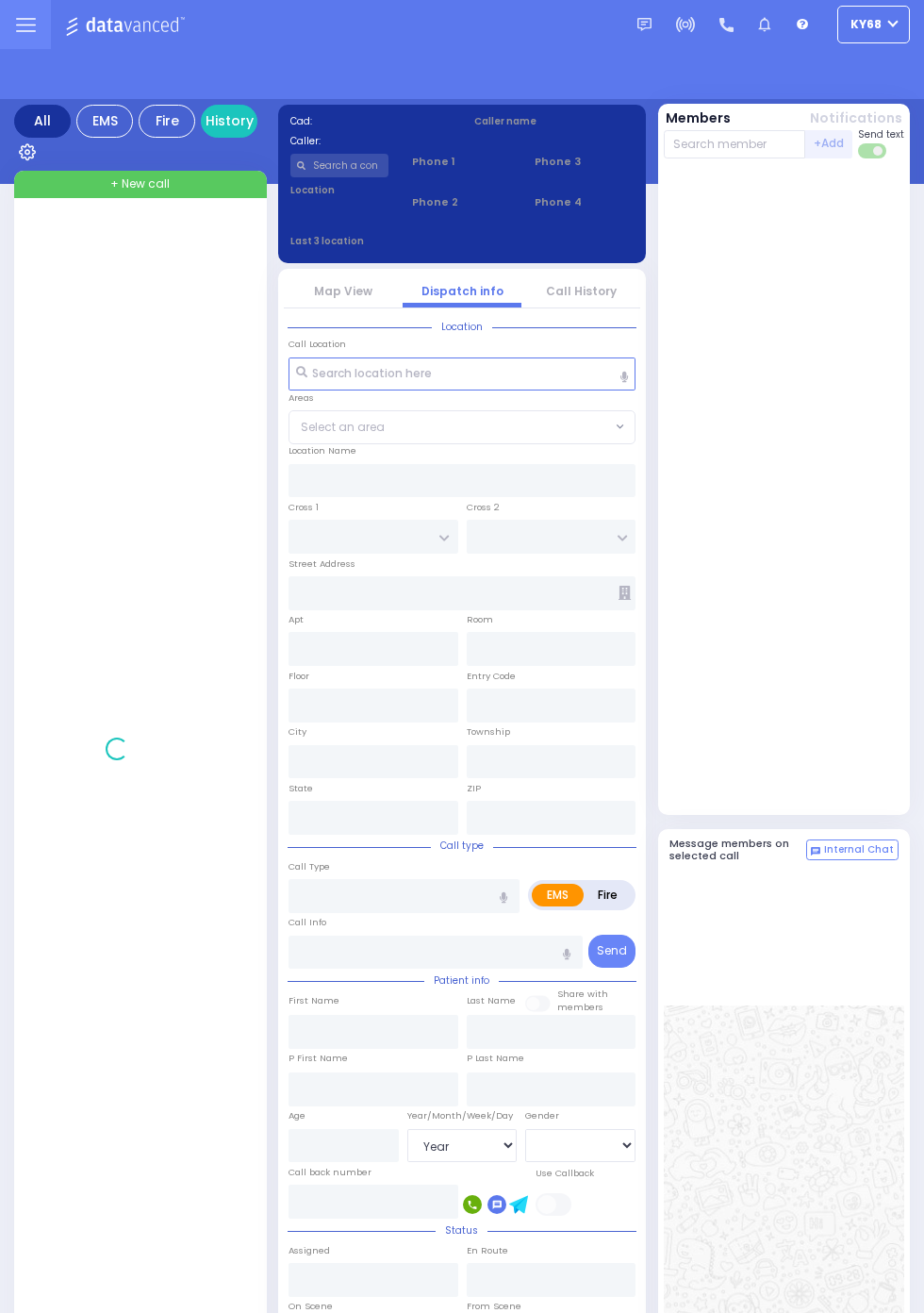 select on "Year" 